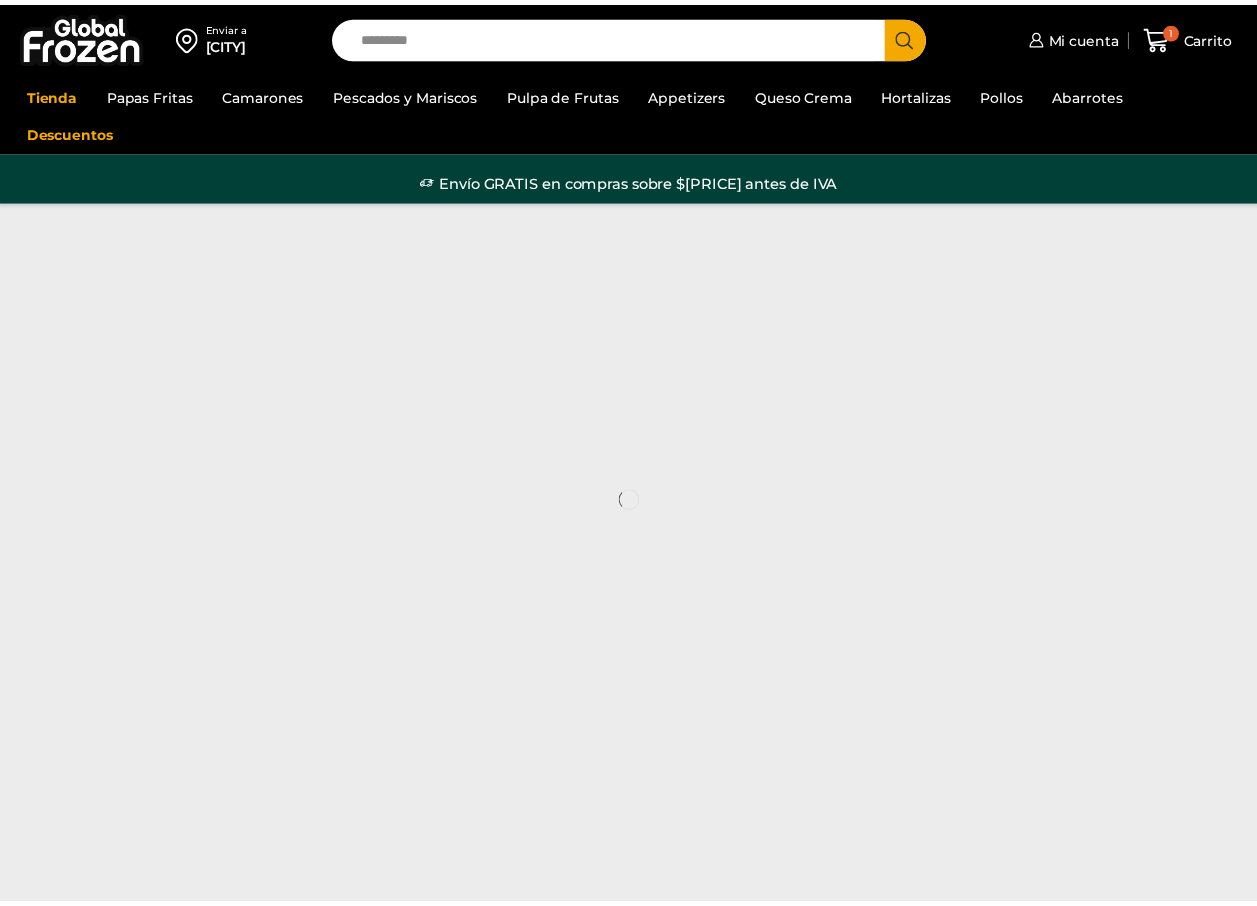 scroll, scrollTop: 0, scrollLeft: 0, axis: both 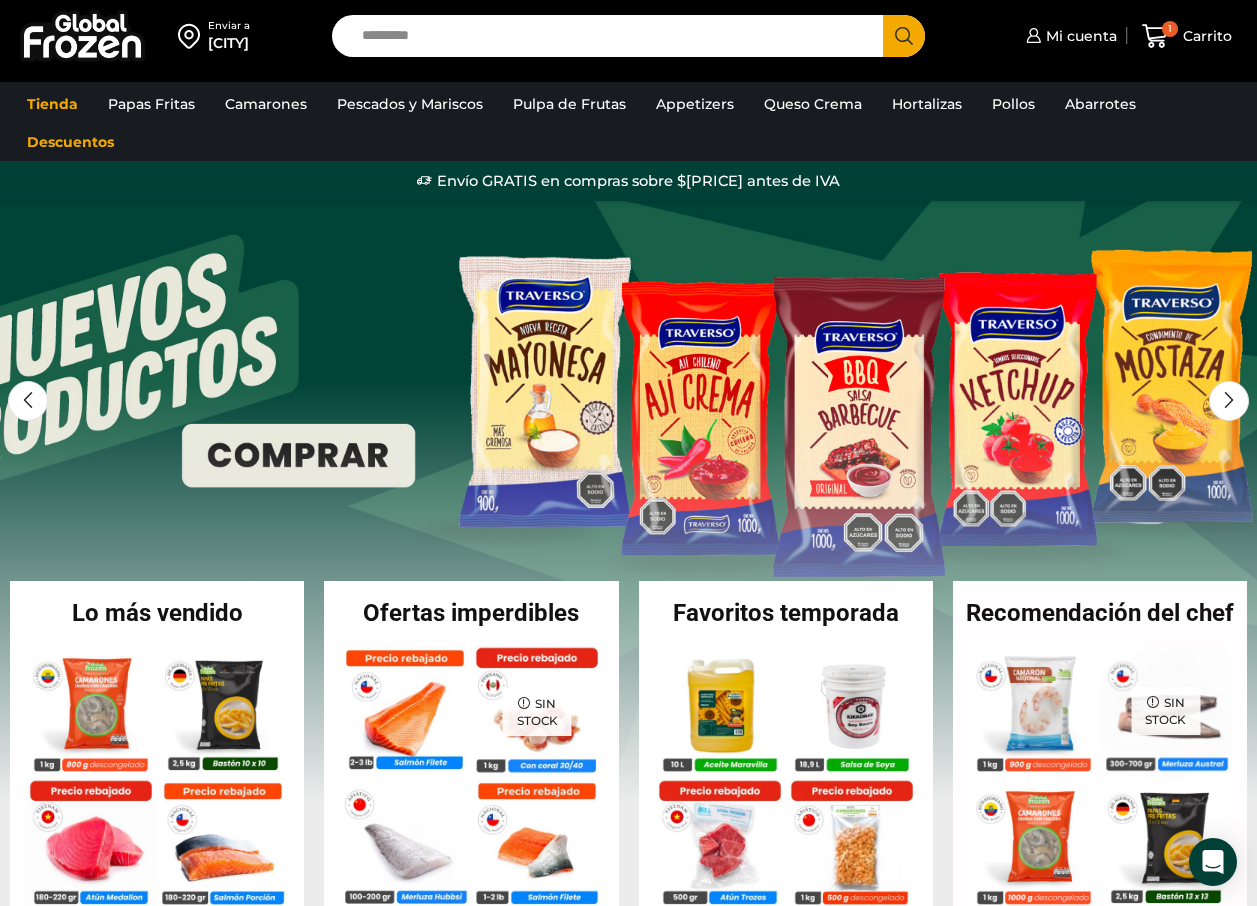 click on "Search input" at bounding box center [613, 36] 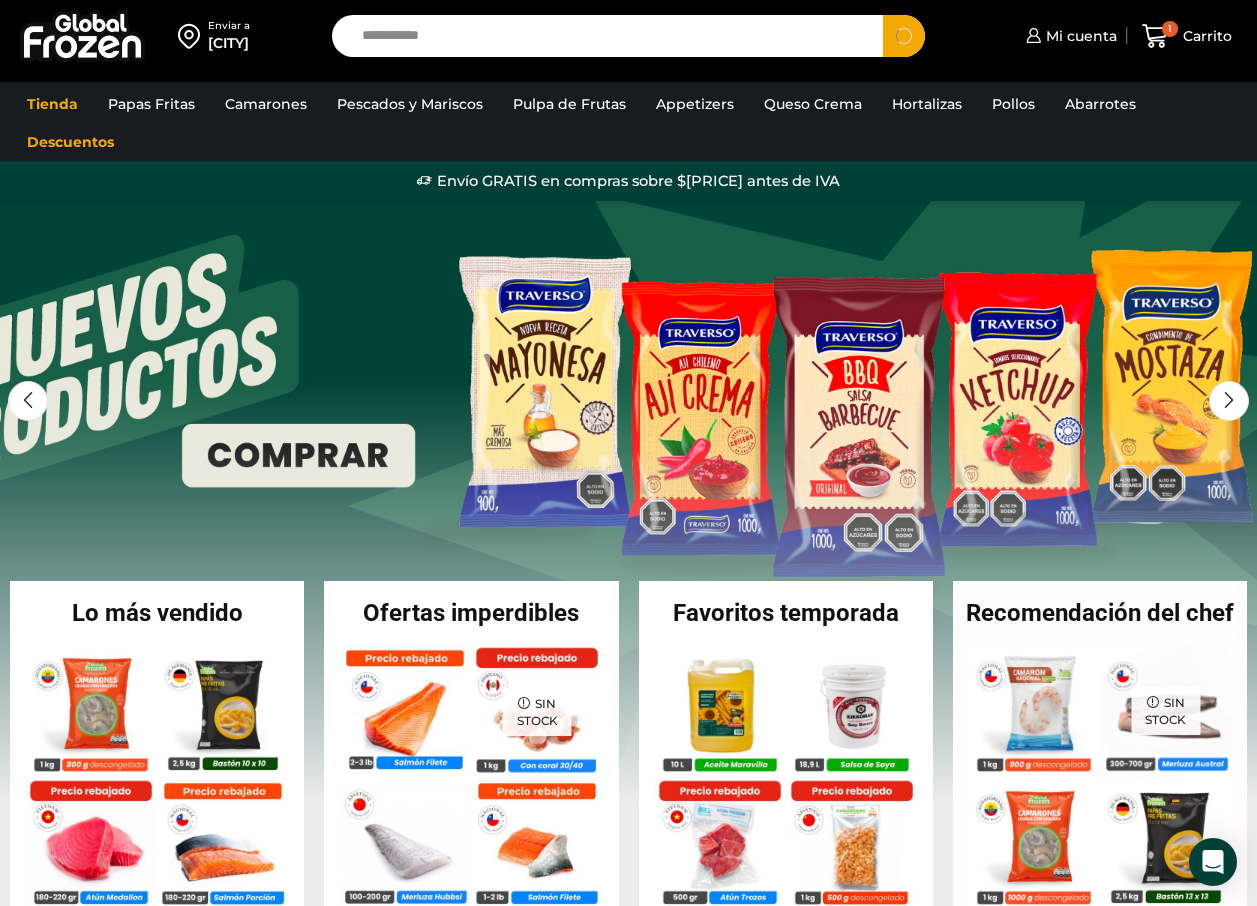 type on "**********" 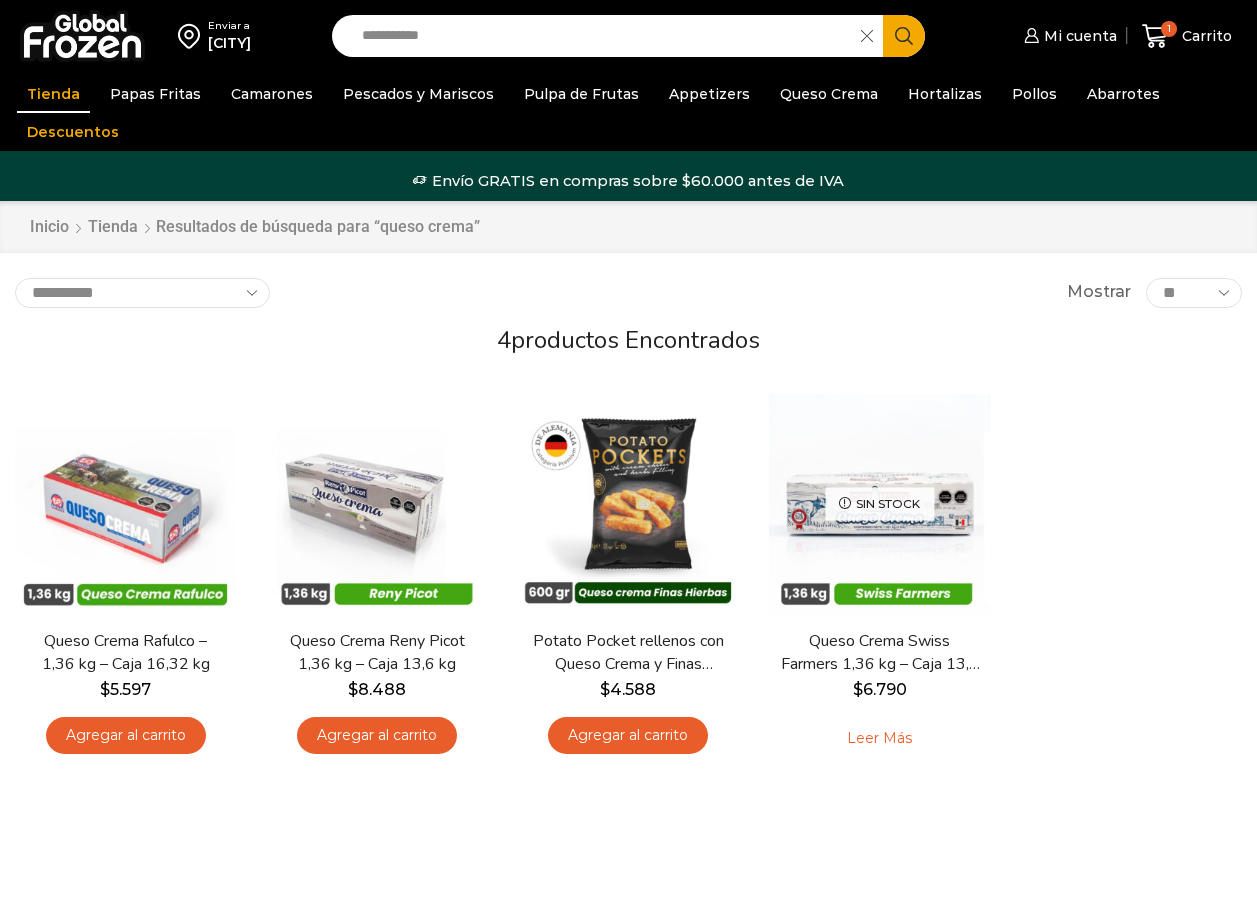 scroll, scrollTop: 0, scrollLeft: 0, axis: both 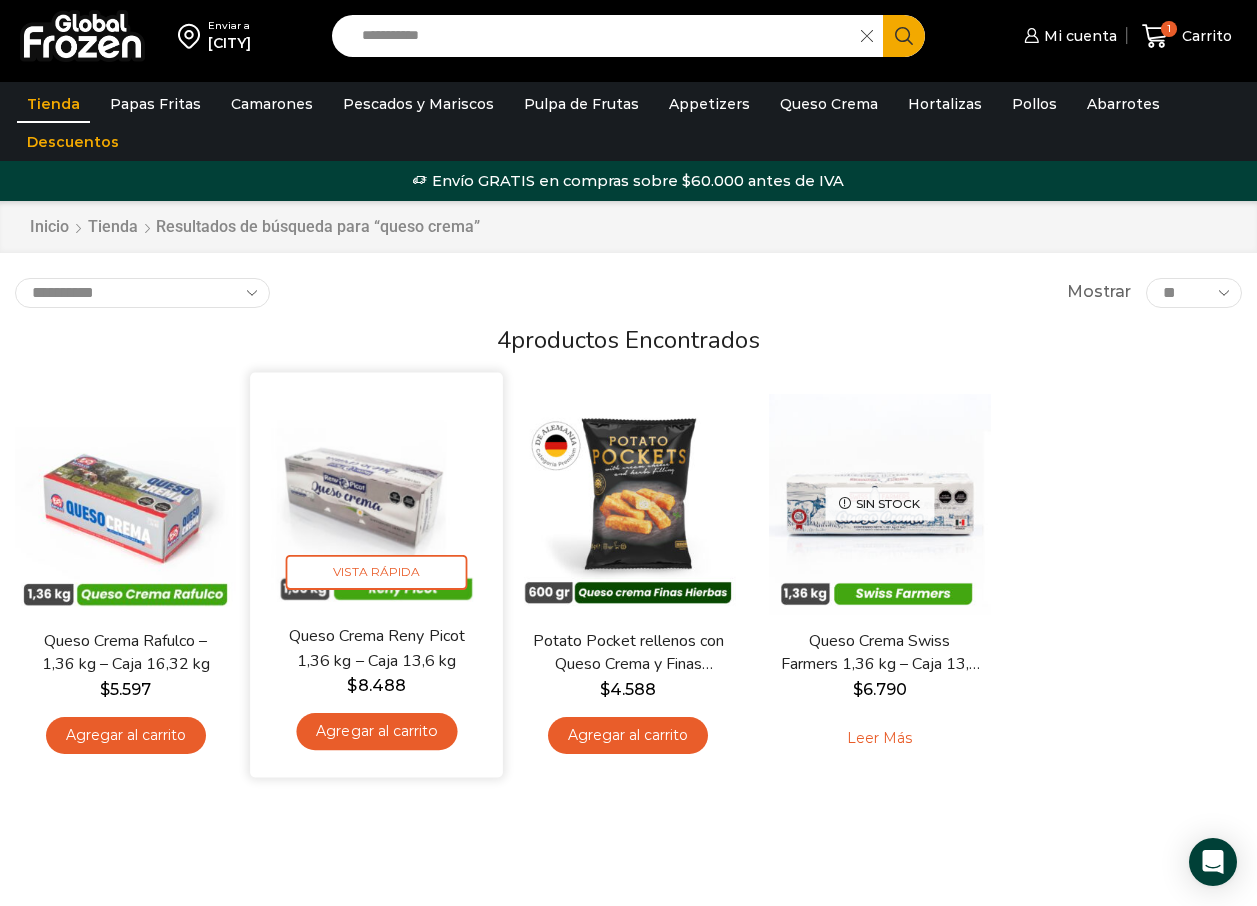 click on "Agregar al carrito" at bounding box center [377, 731] 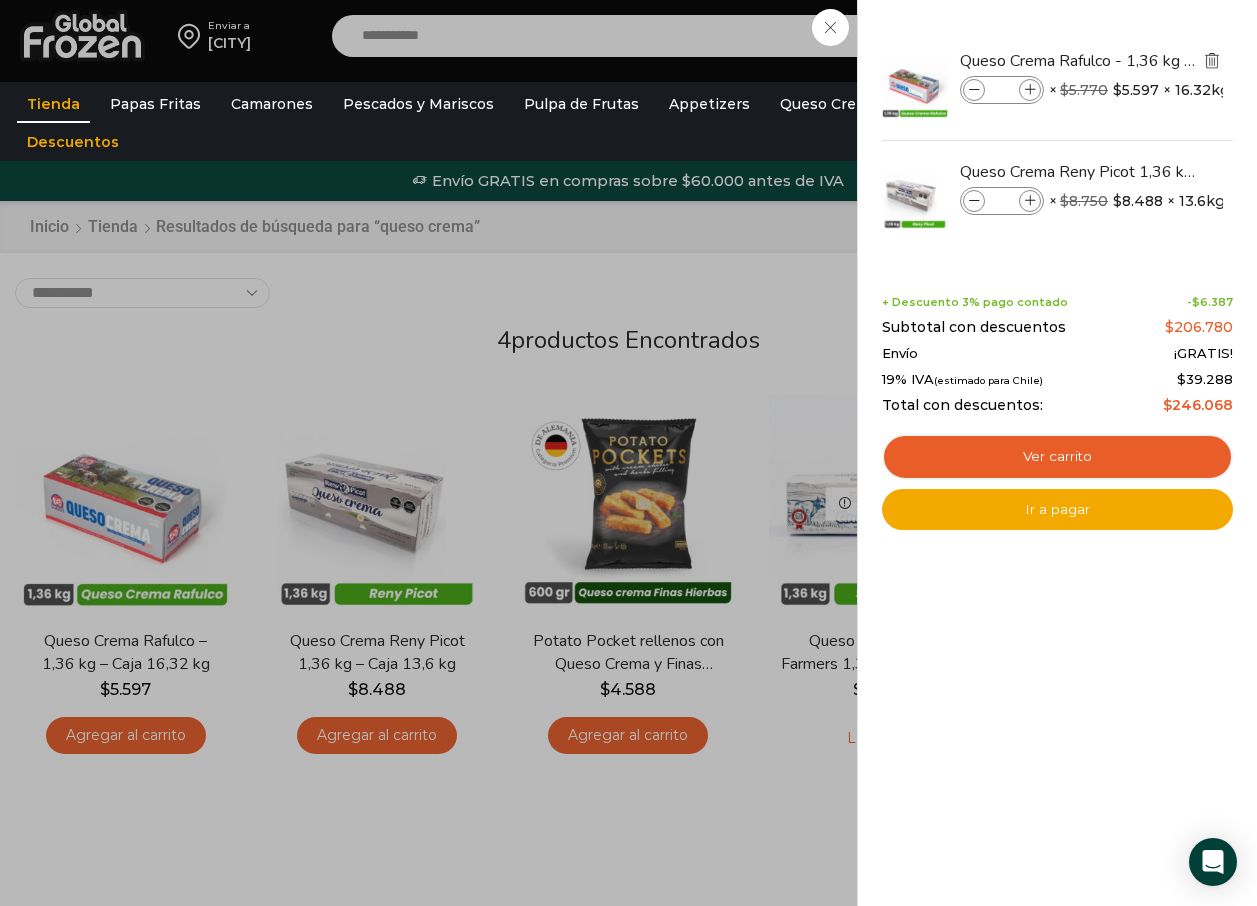 click at bounding box center (1212, 60) 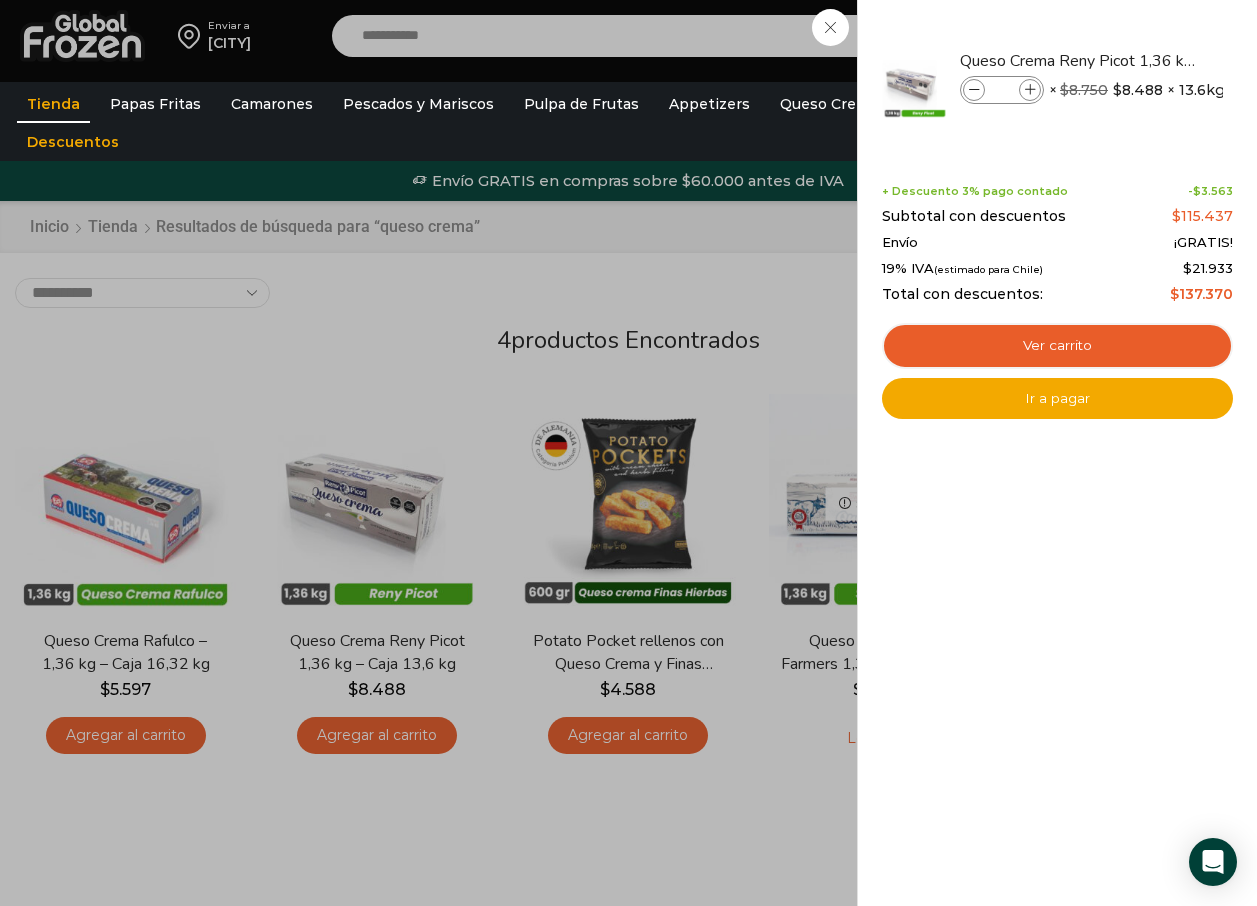 drag, startPoint x: 564, startPoint y: 20, endPoint x: 564, endPoint y: 32, distance: 12 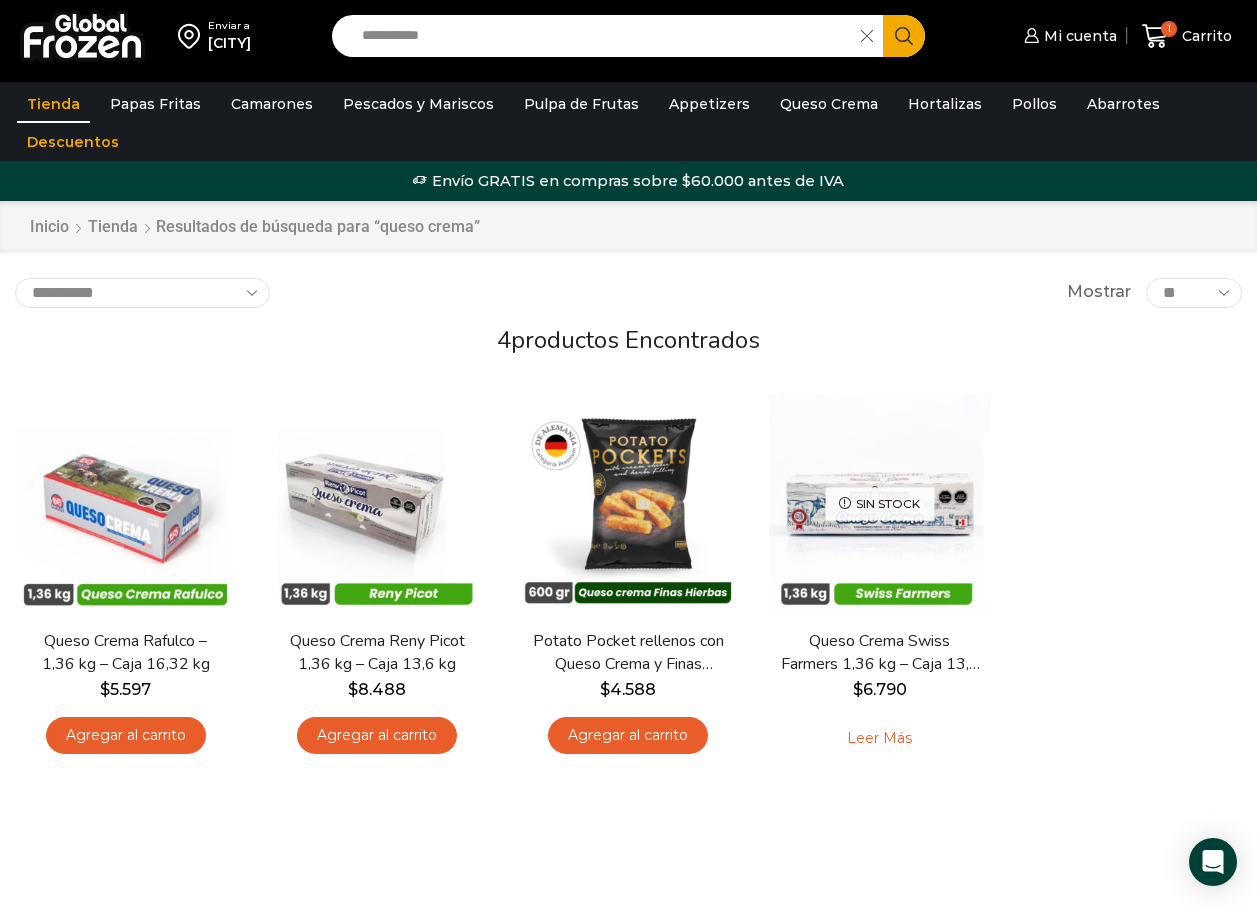 click at bounding box center [872, 36] 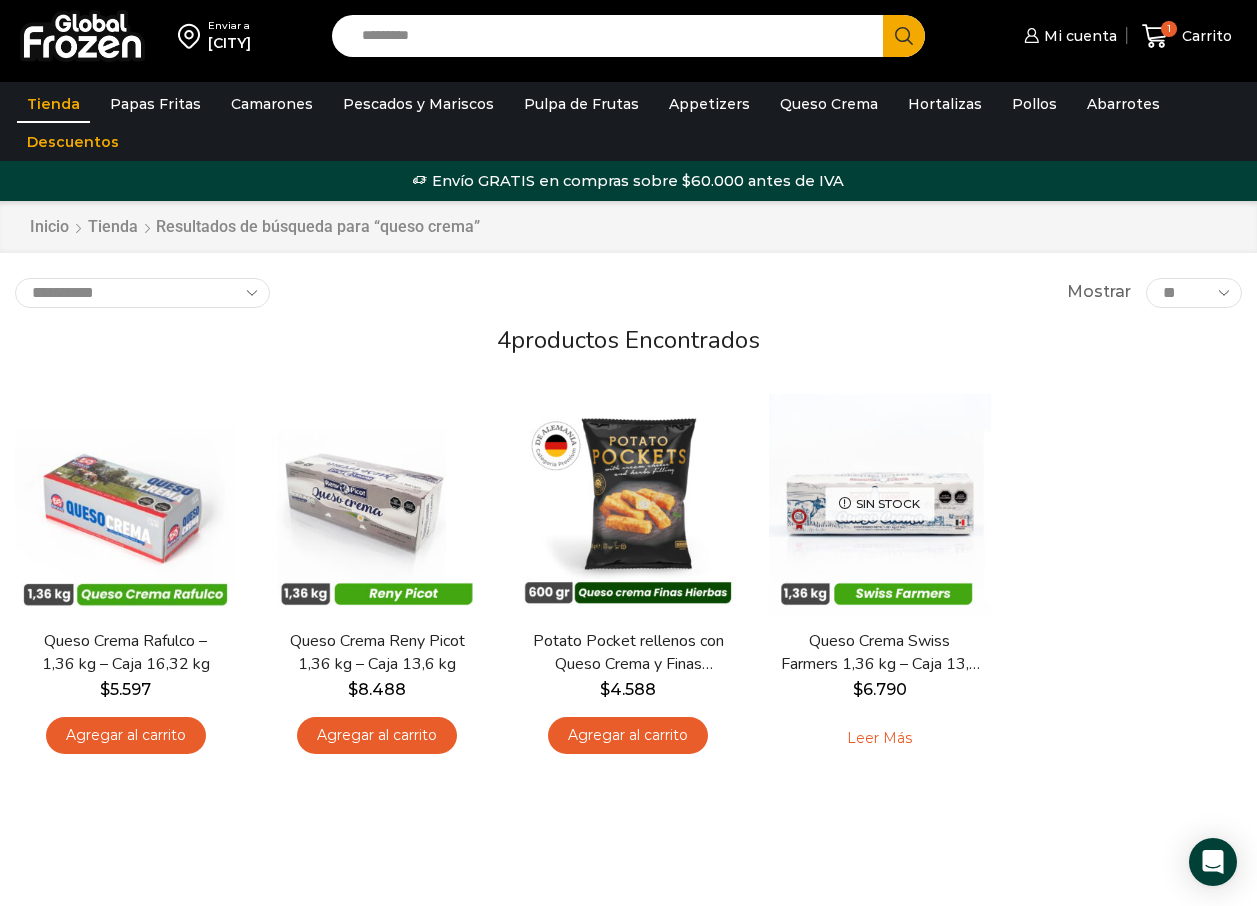 click on "Search input" at bounding box center [613, 36] 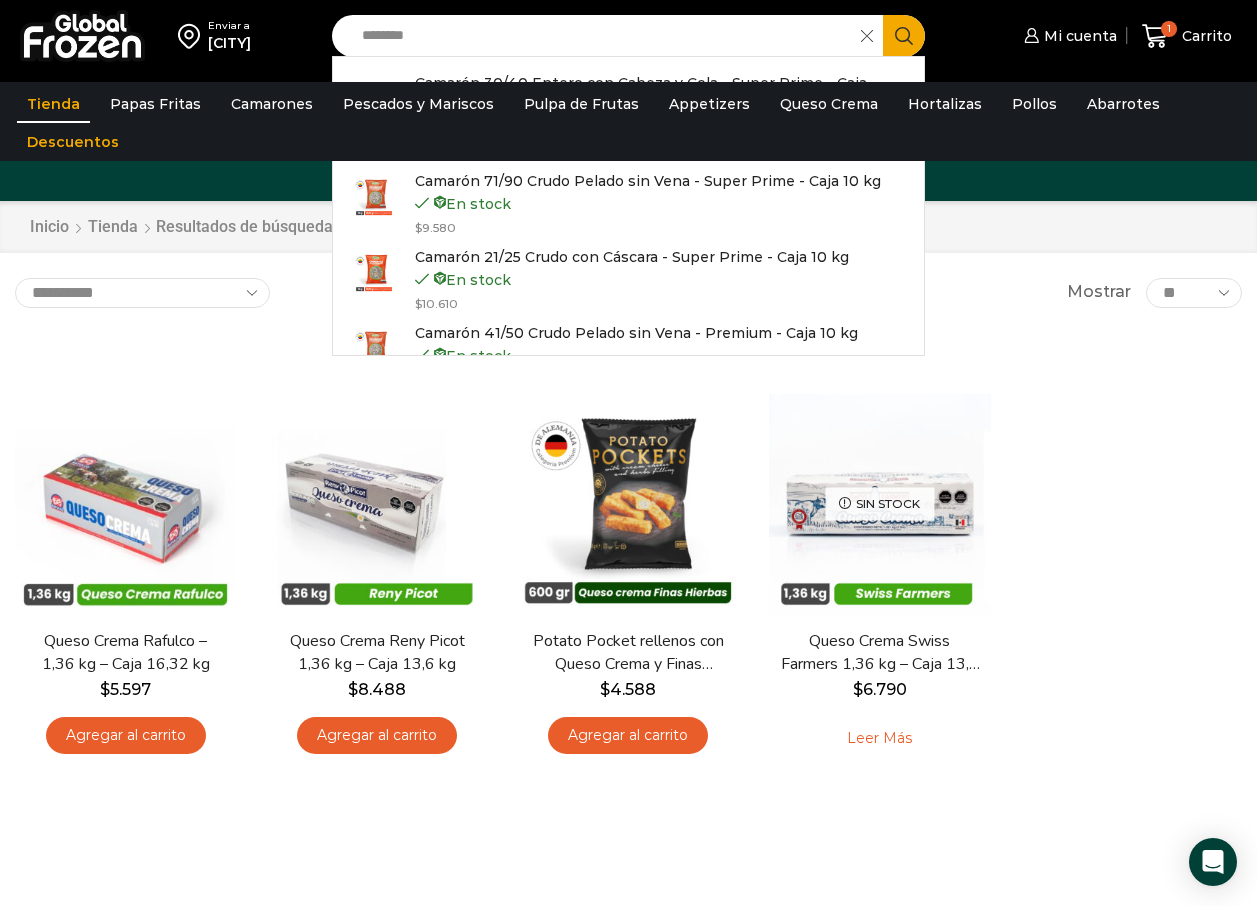 type on "*******" 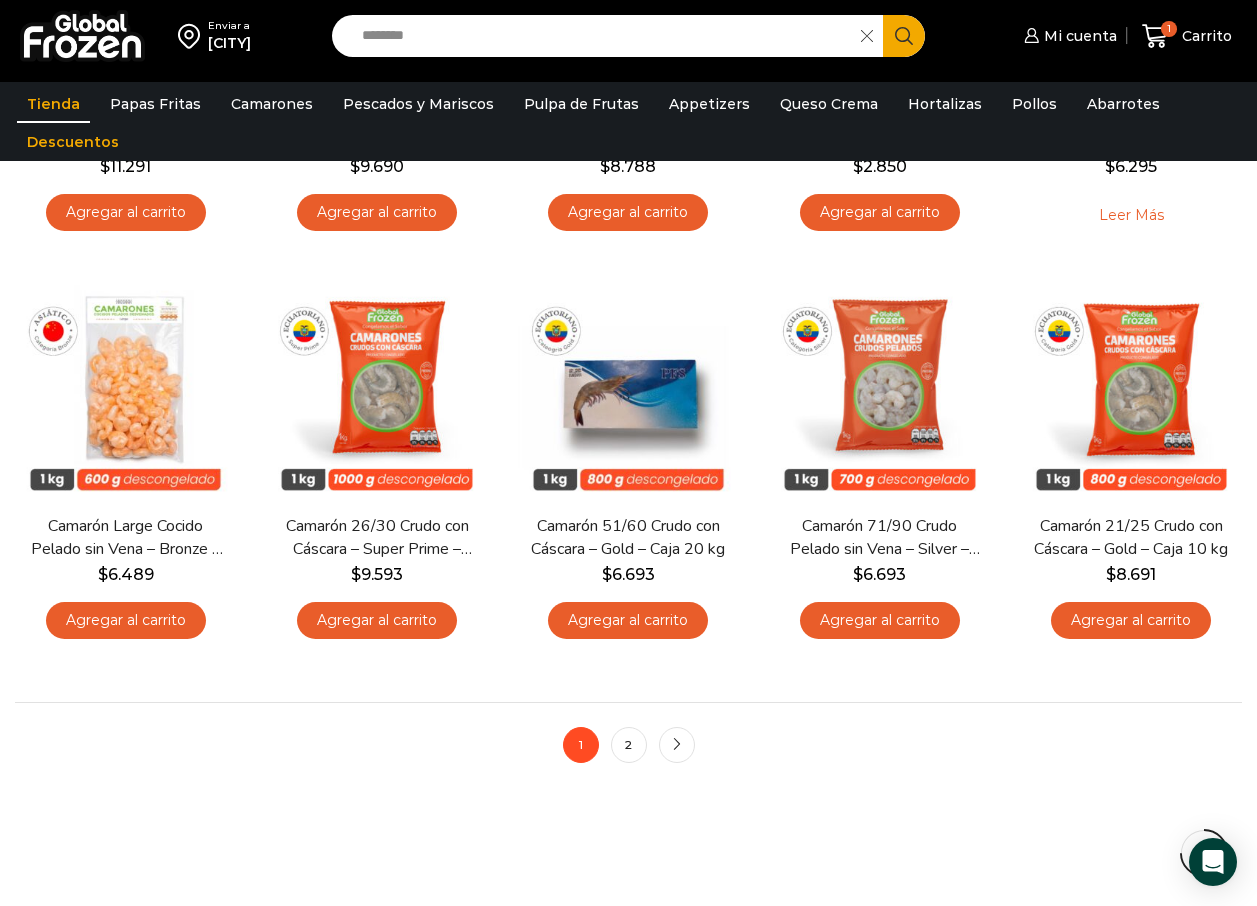 scroll, scrollTop: 1400, scrollLeft: 0, axis: vertical 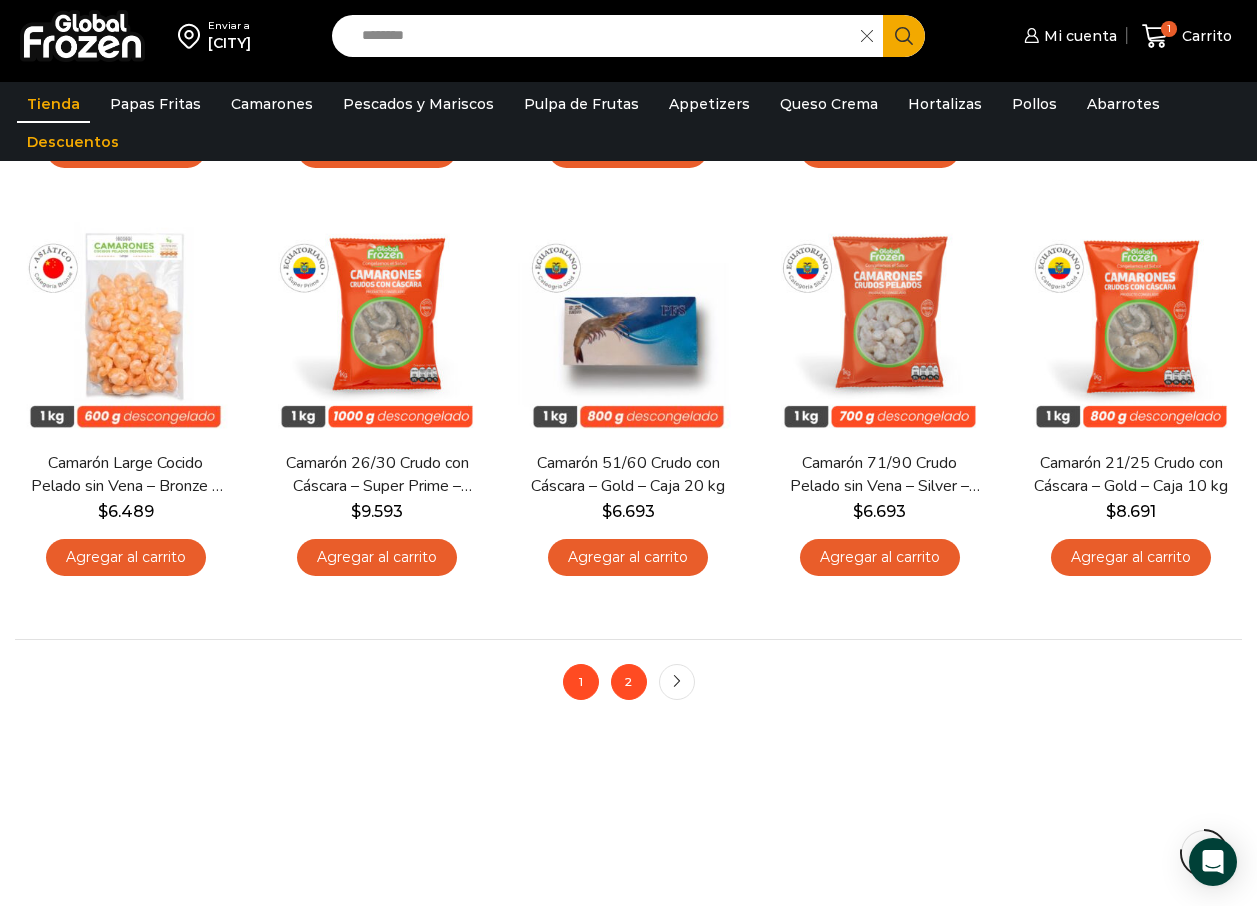 click on "2" at bounding box center (629, 682) 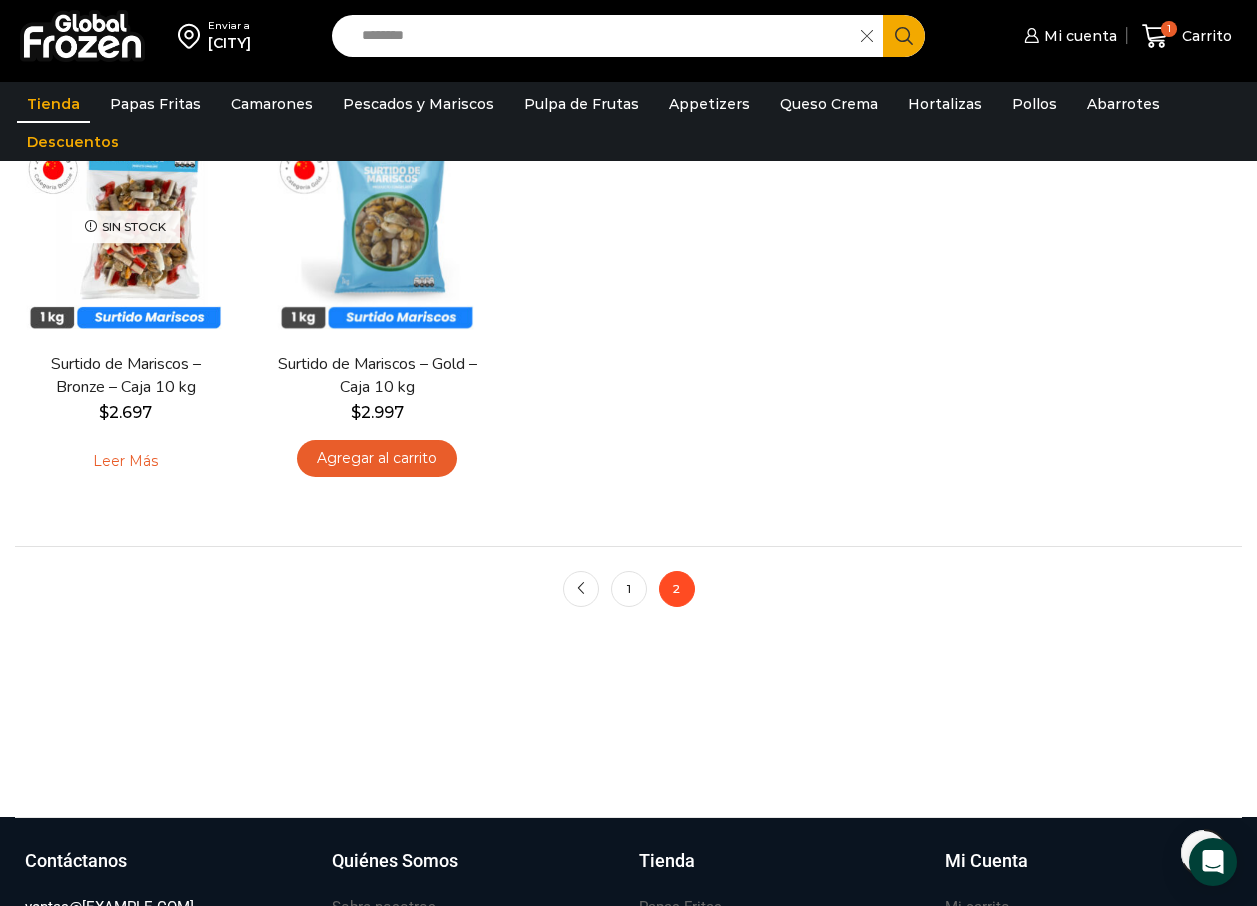 scroll, scrollTop: 700, scrollLeft: 0, axis: vertical 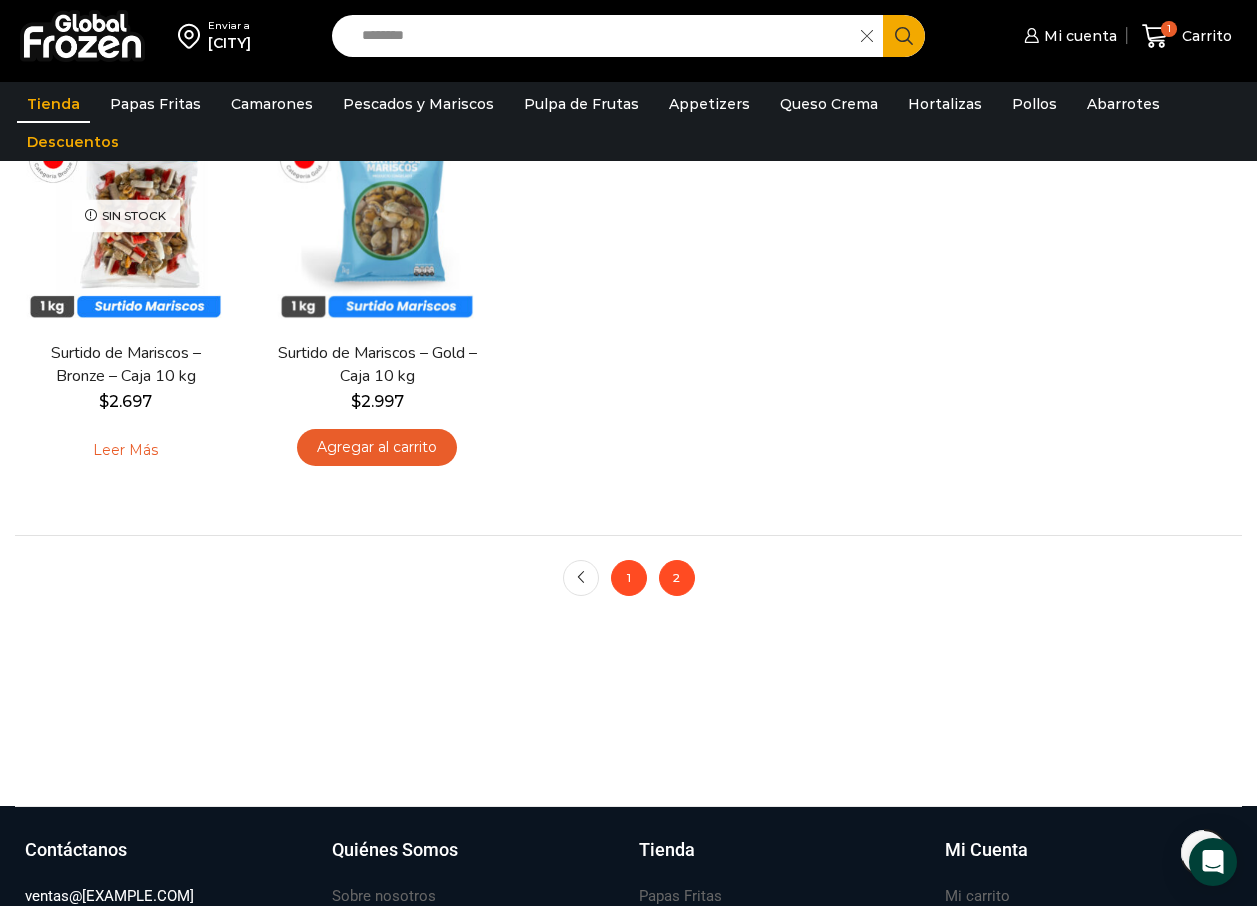 click on "1" at bounding box center (581, 578) 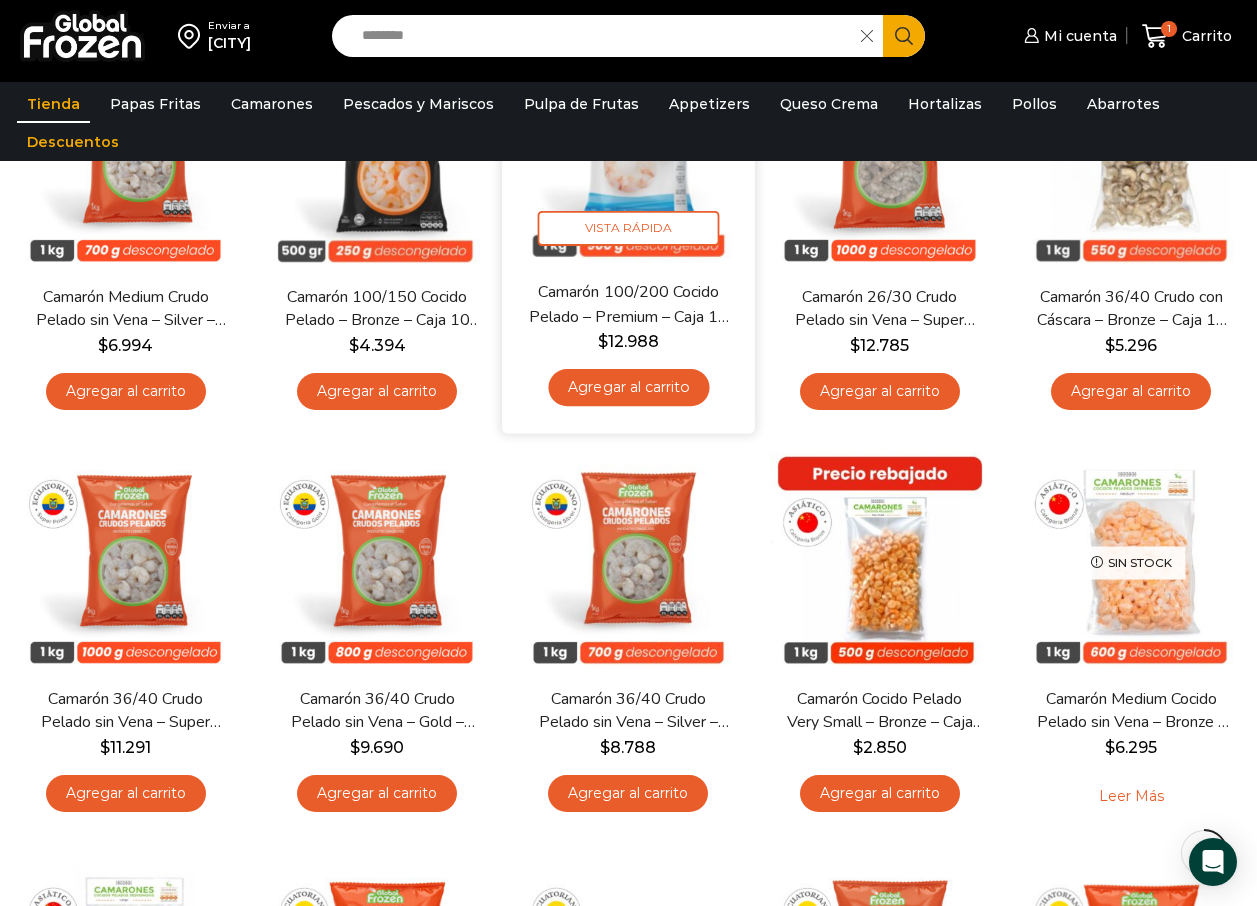 scroll, scrollTop: 800, scrollLeft: 0, axis: vertical 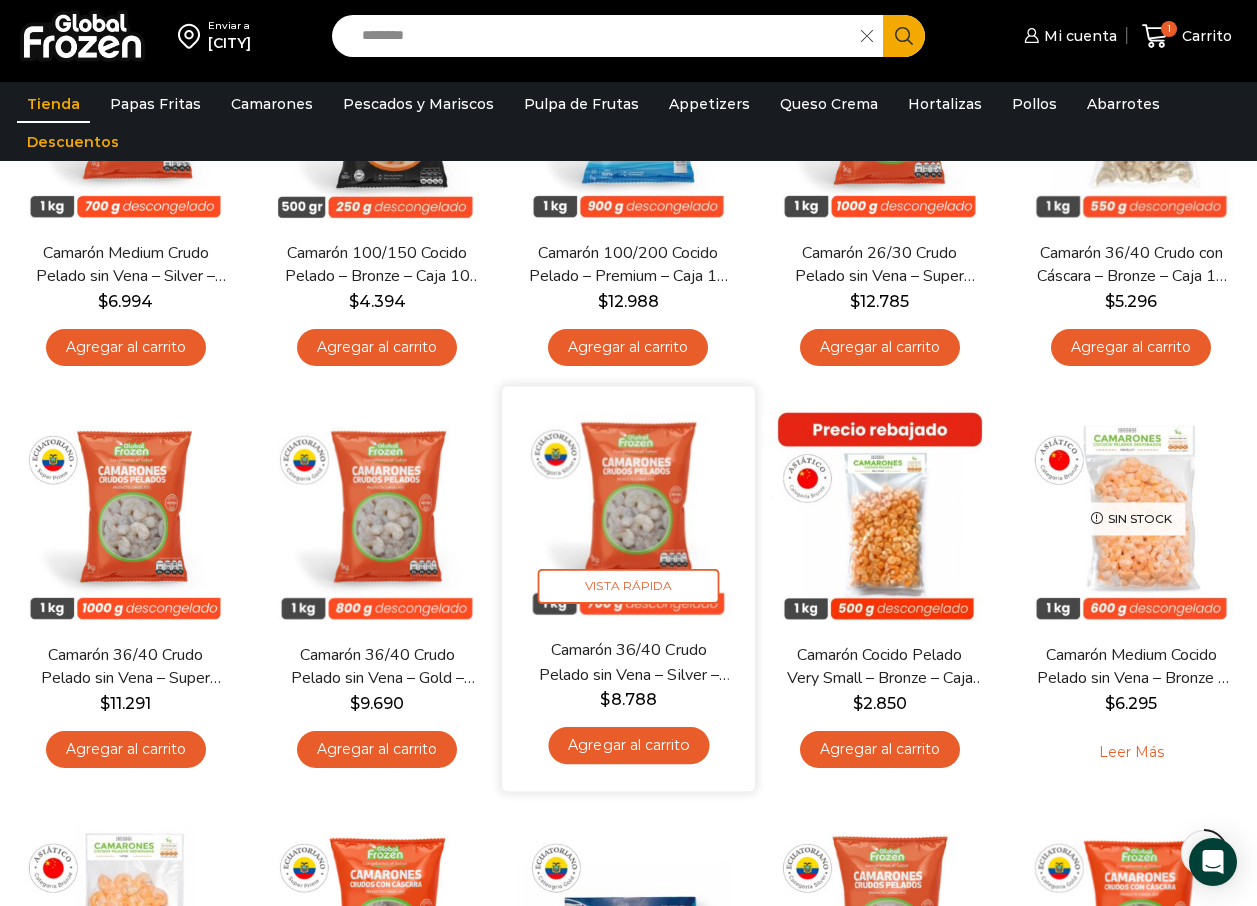 click at bounding box center (628, 513) 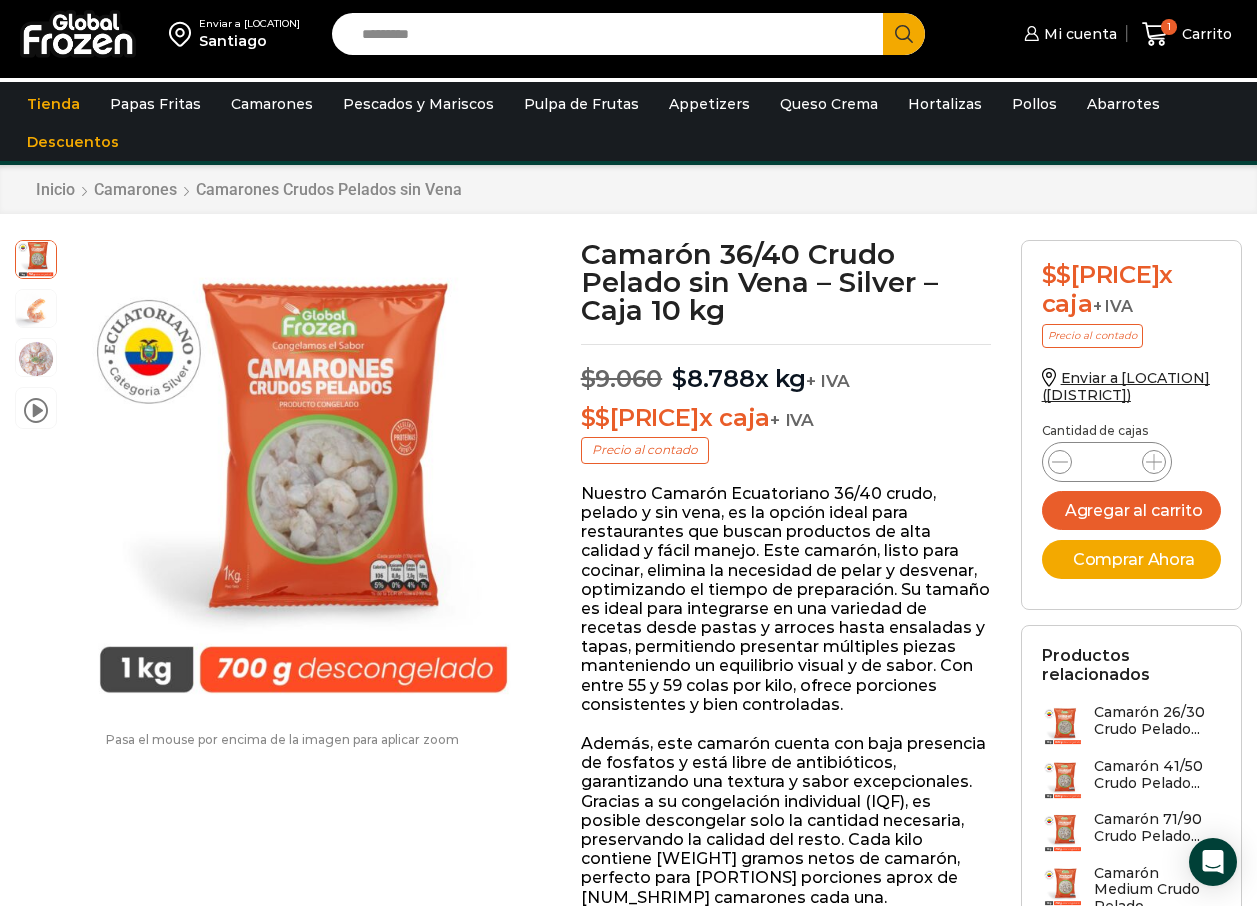 scroll, scrollTop: 0, scrollLeft: 0, axis: both 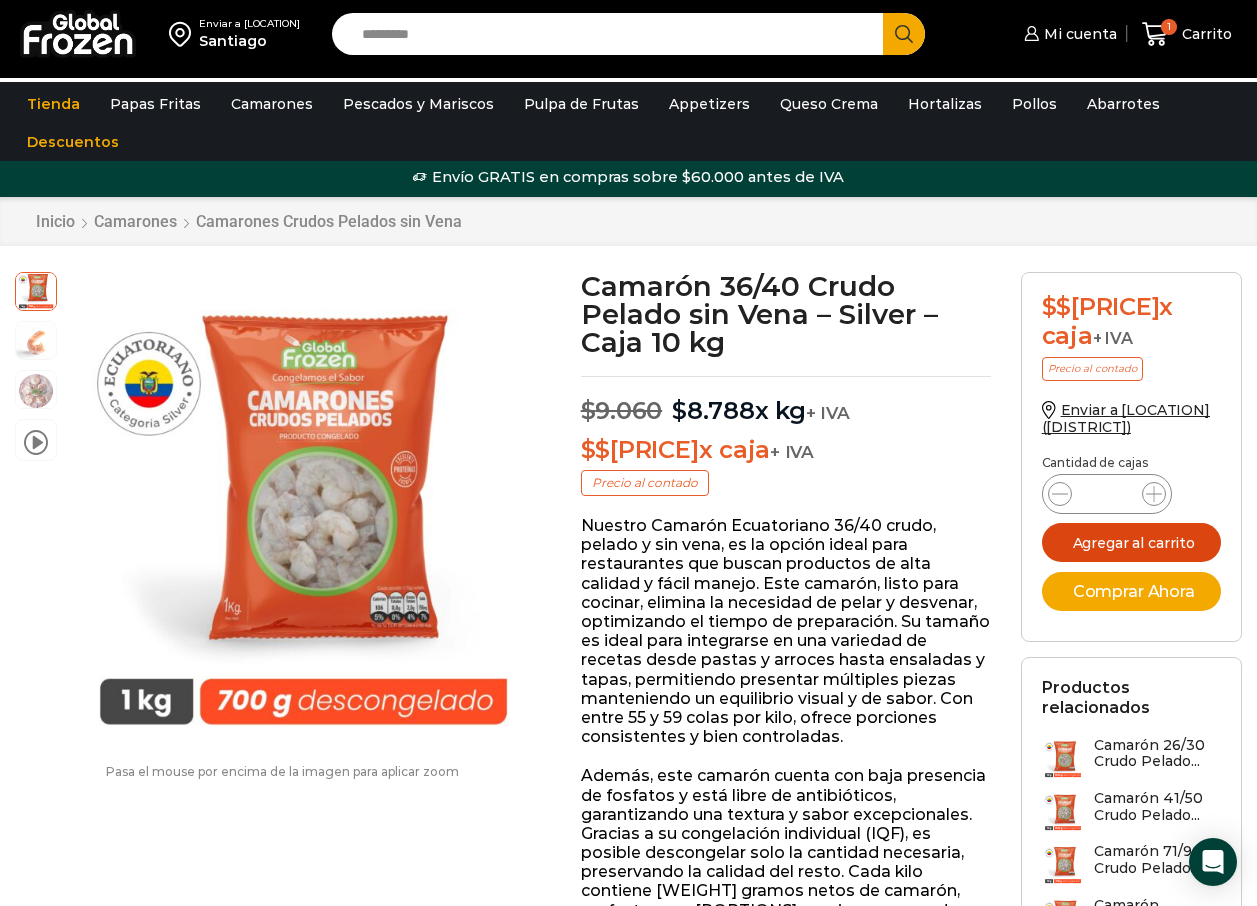 drag, startPoint x: 1102, startPoint y: 542, endPoint x: 748, endPoint y: 447, distance: 366.52557 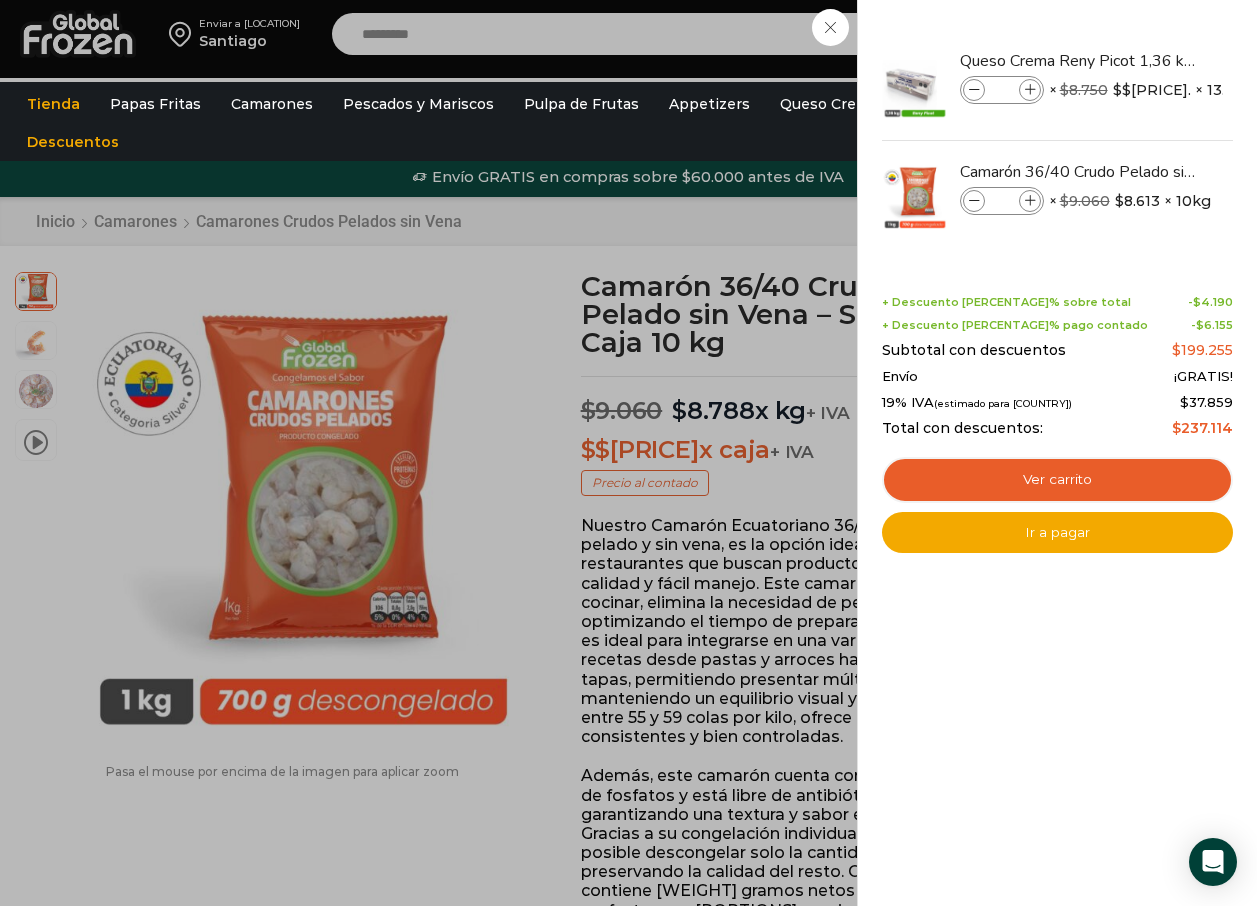 drag, startPoint x: 1044, startPoint y: 474, endPoint x: 872, endPoint y: 503, distance: 174.42764 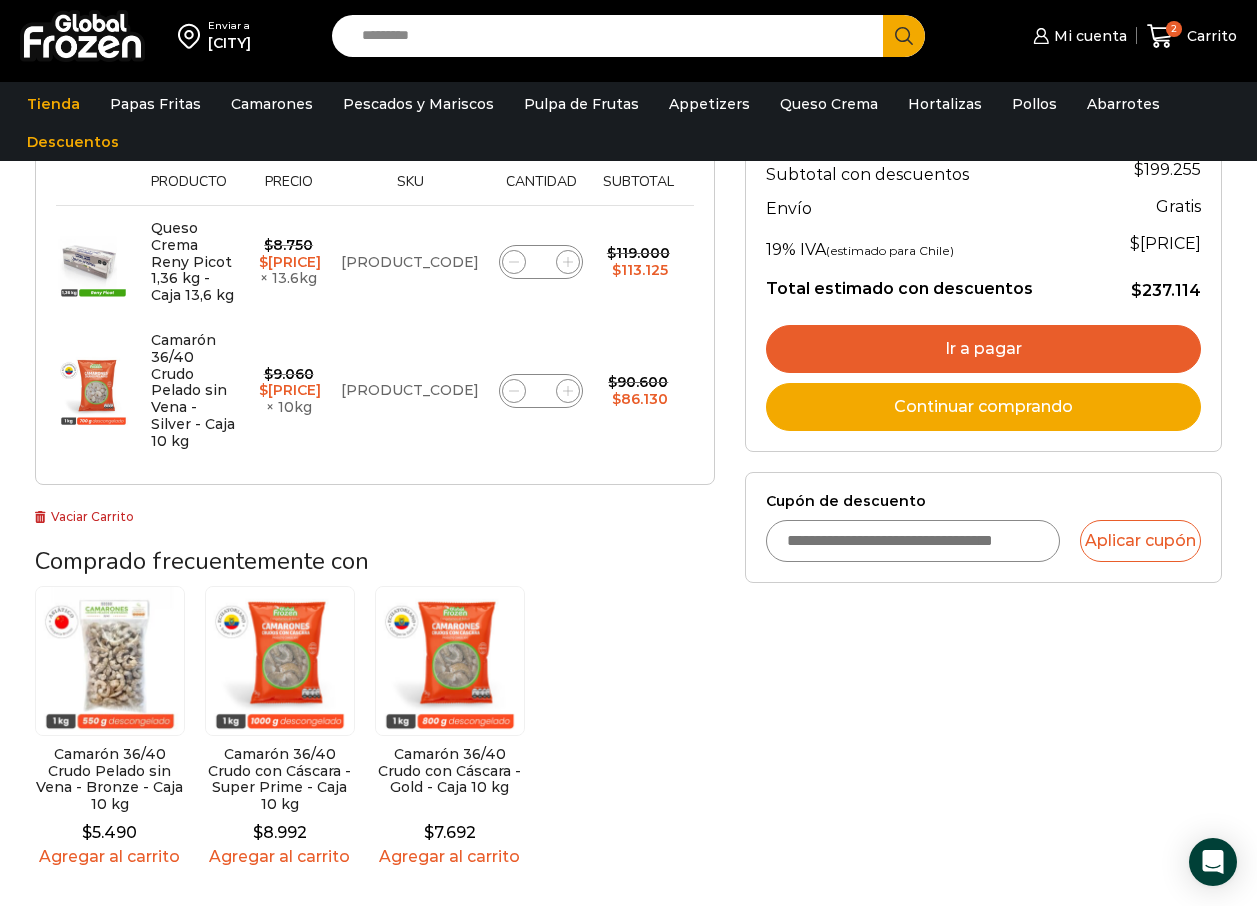 scroll, scrollTop: 400, scrollLeft: 0, axis: vertical 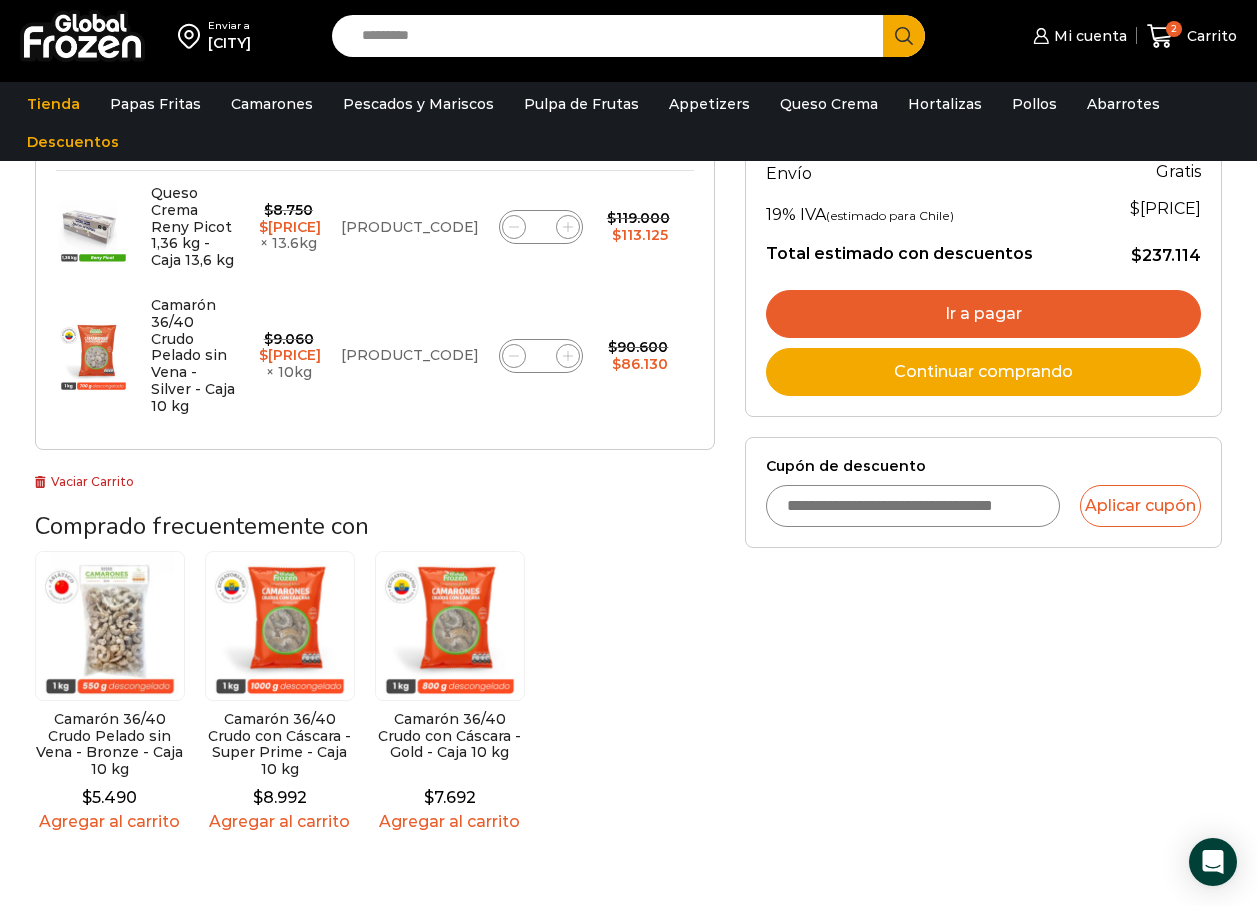 click on "Cupón de descuento" at bounding box center [913, 506] 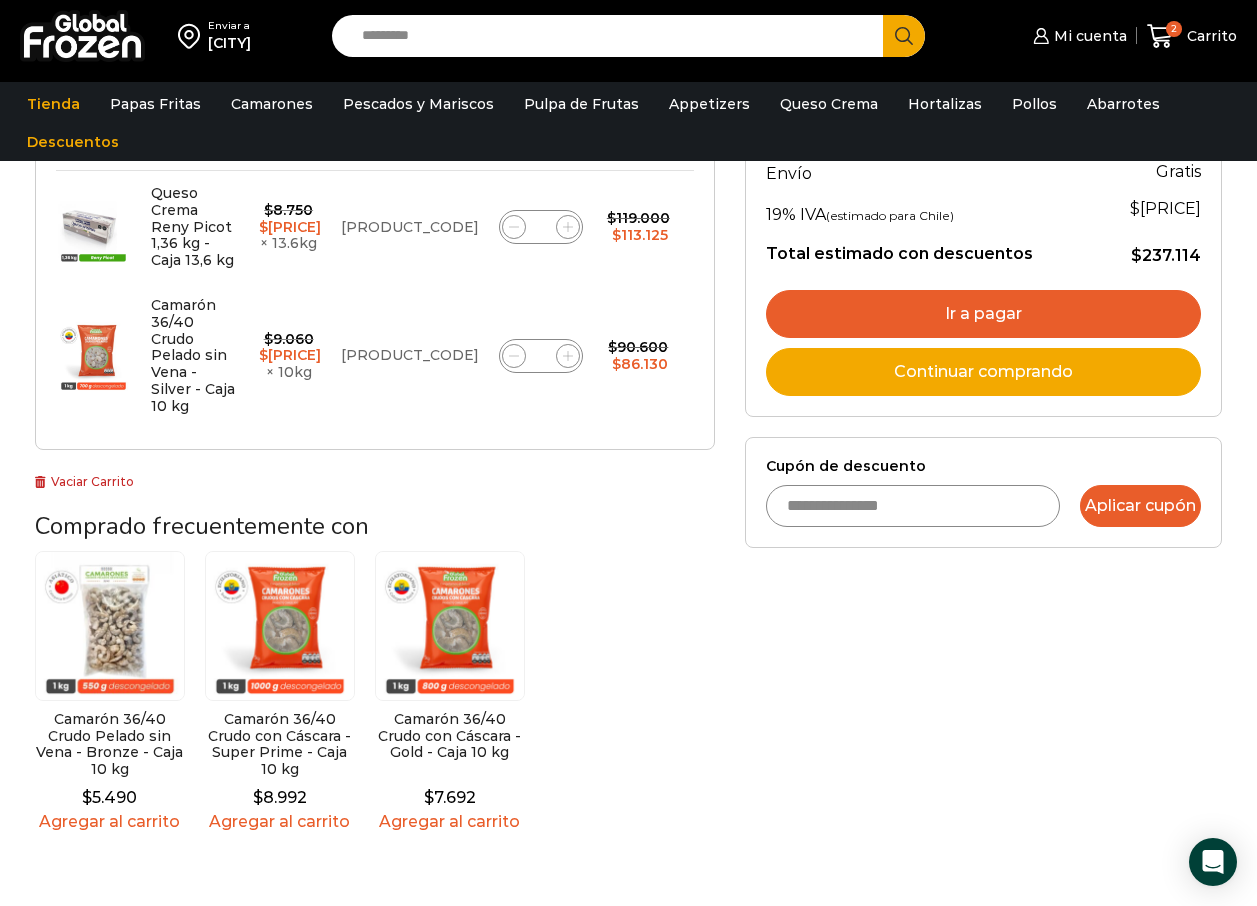 type on "**********" 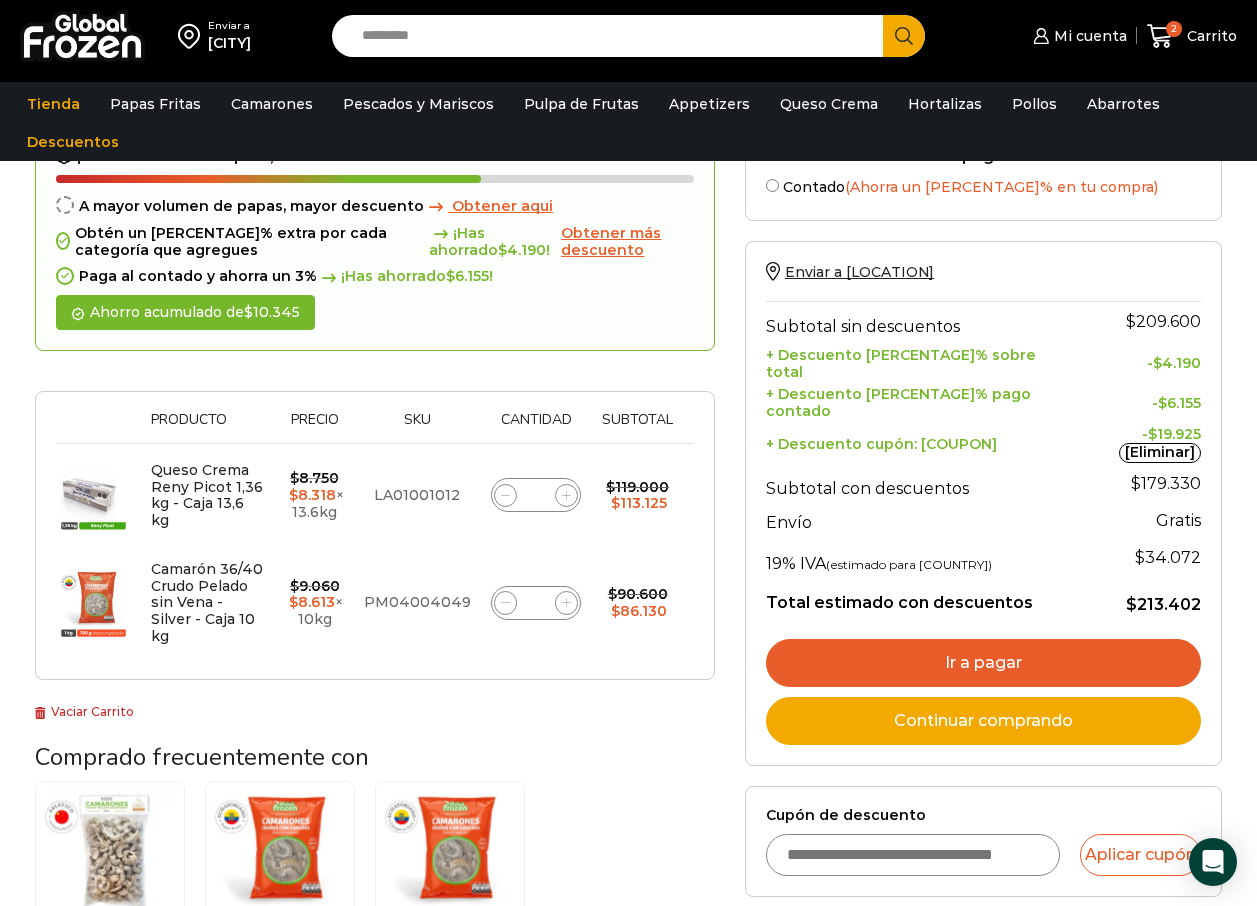 scroll, scrollTop: 200, scrollLeft: 0, axis: vertical 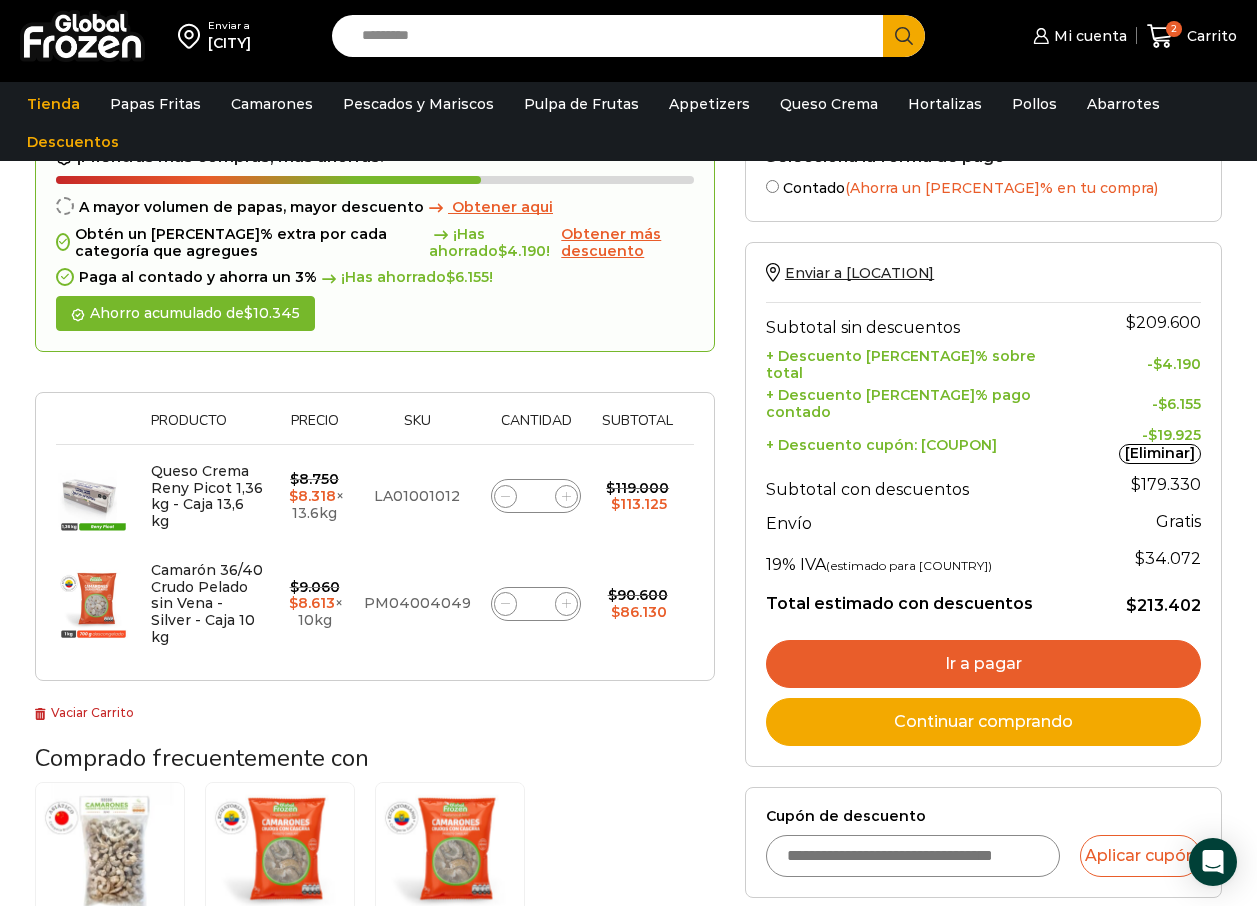 click on "Cupón de descuento" at bounding box center [913, 856] 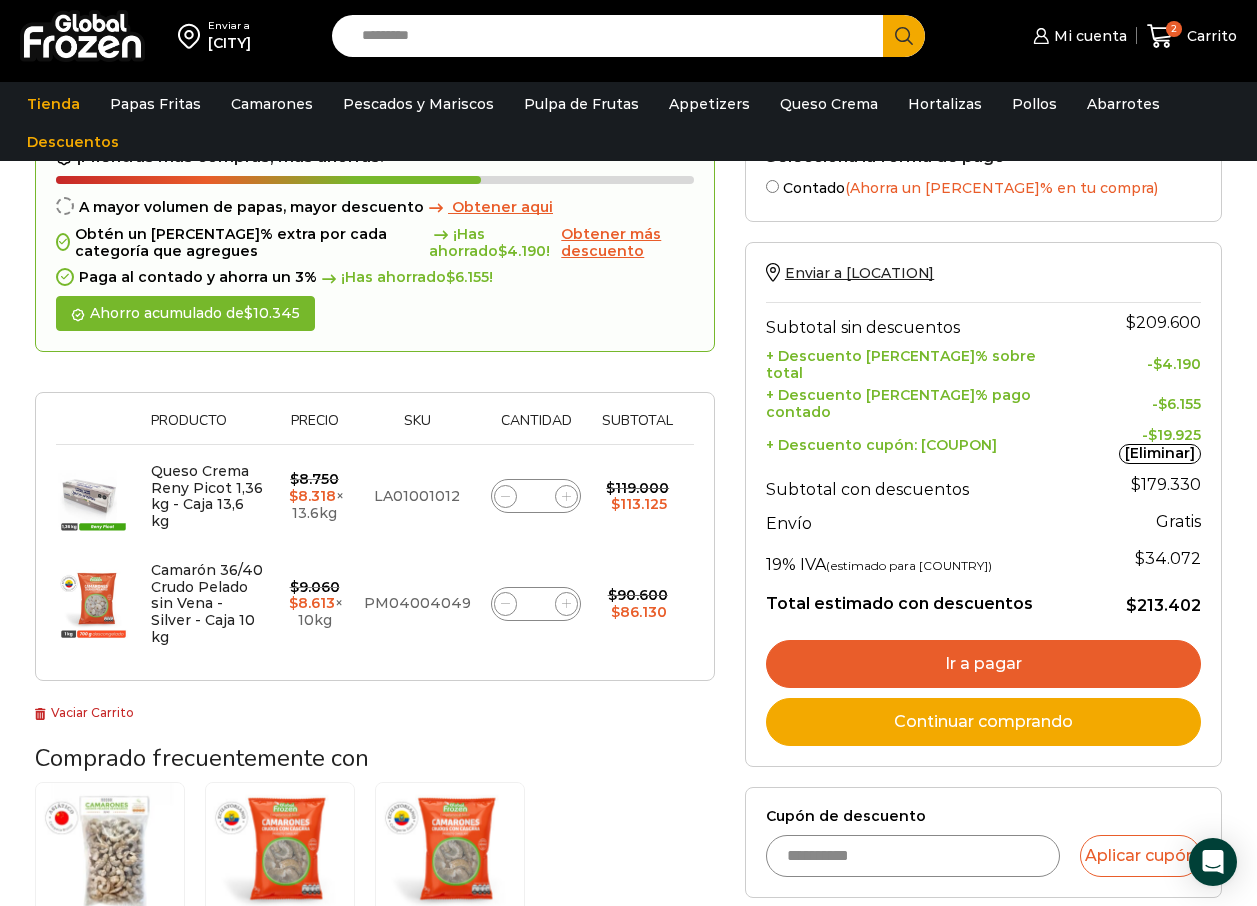 type on "**********" 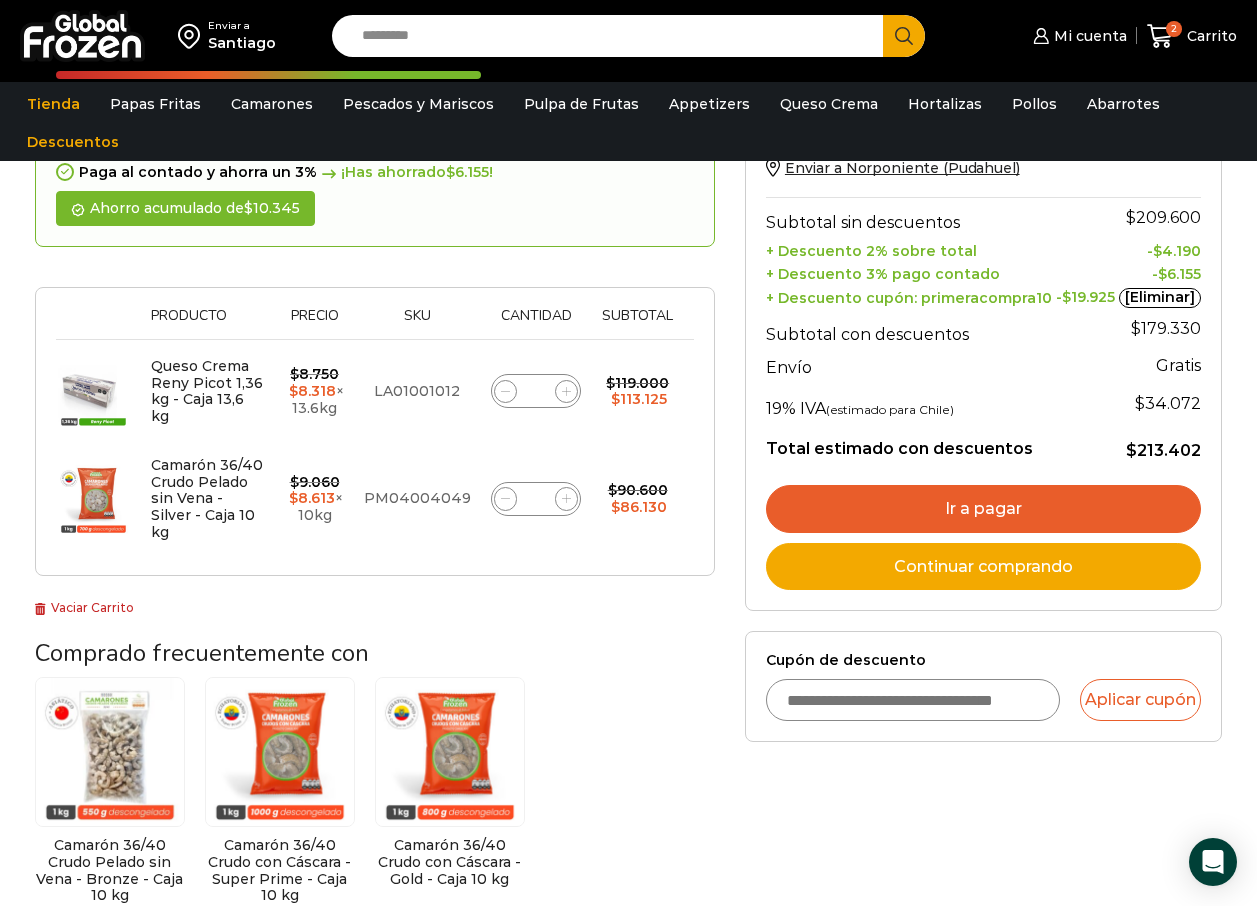 scroll, scrollTop: 400, scrollLeft: 0, axis: vertical 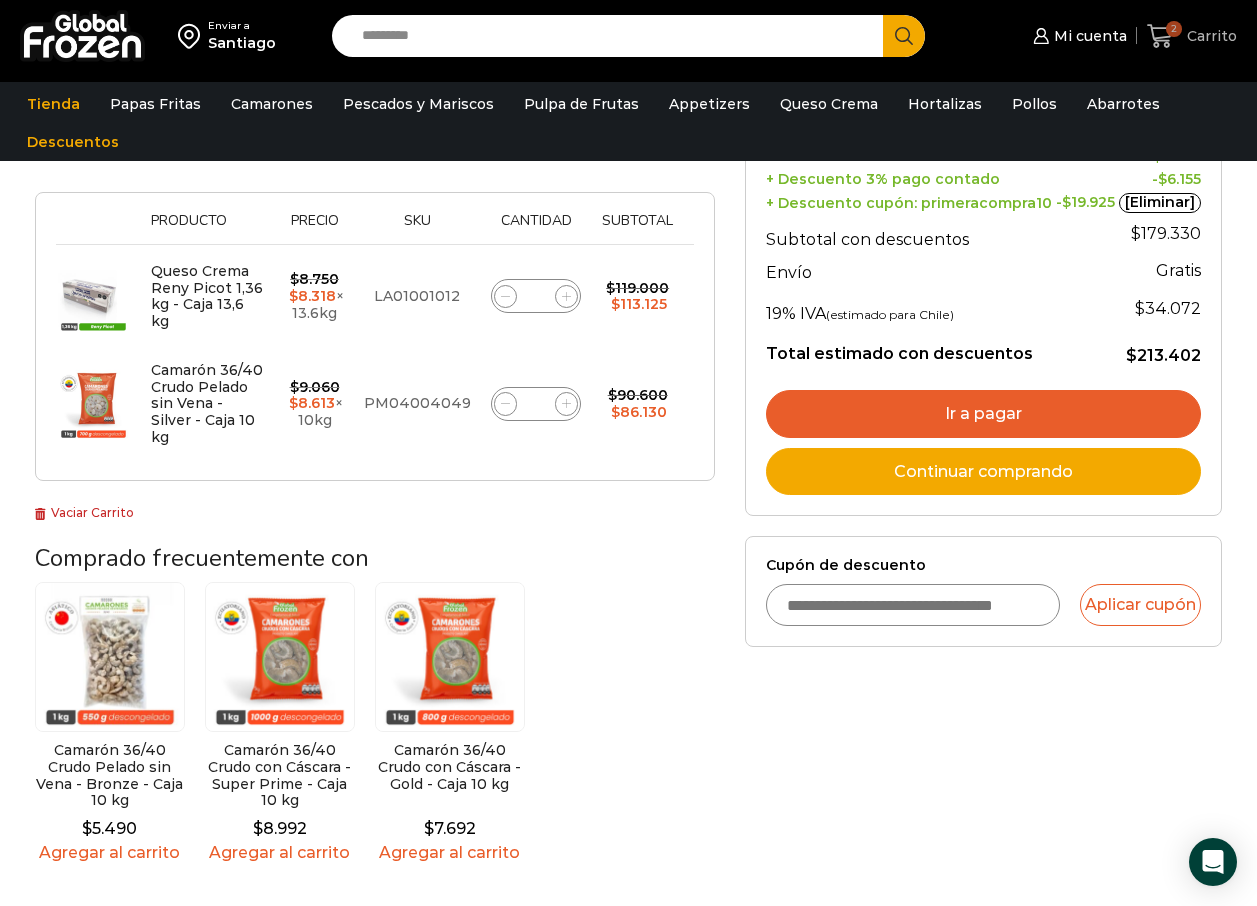 click at bounding box center (1160, 36) 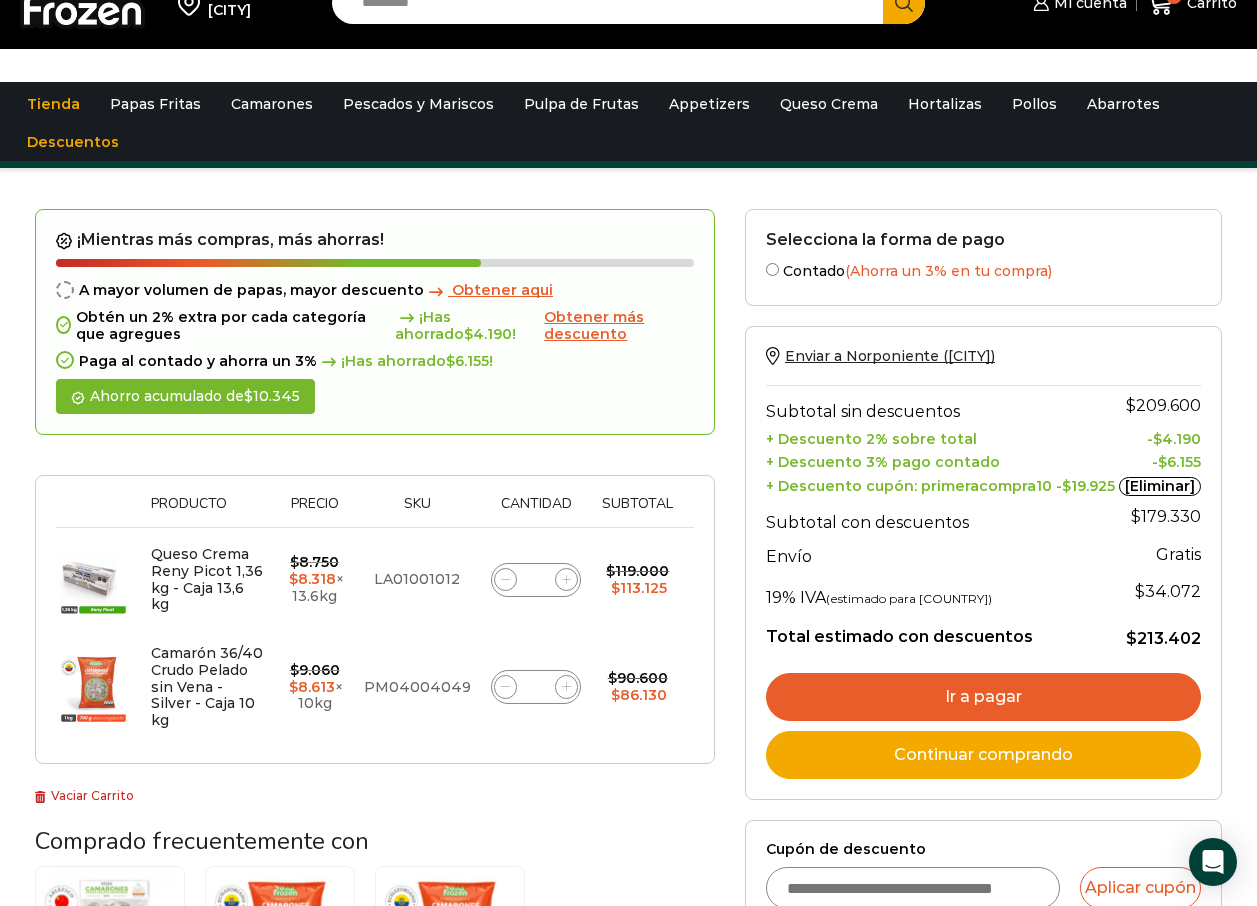 scroll, scrollTop: 0, scrollLeft: 0, axis: both 